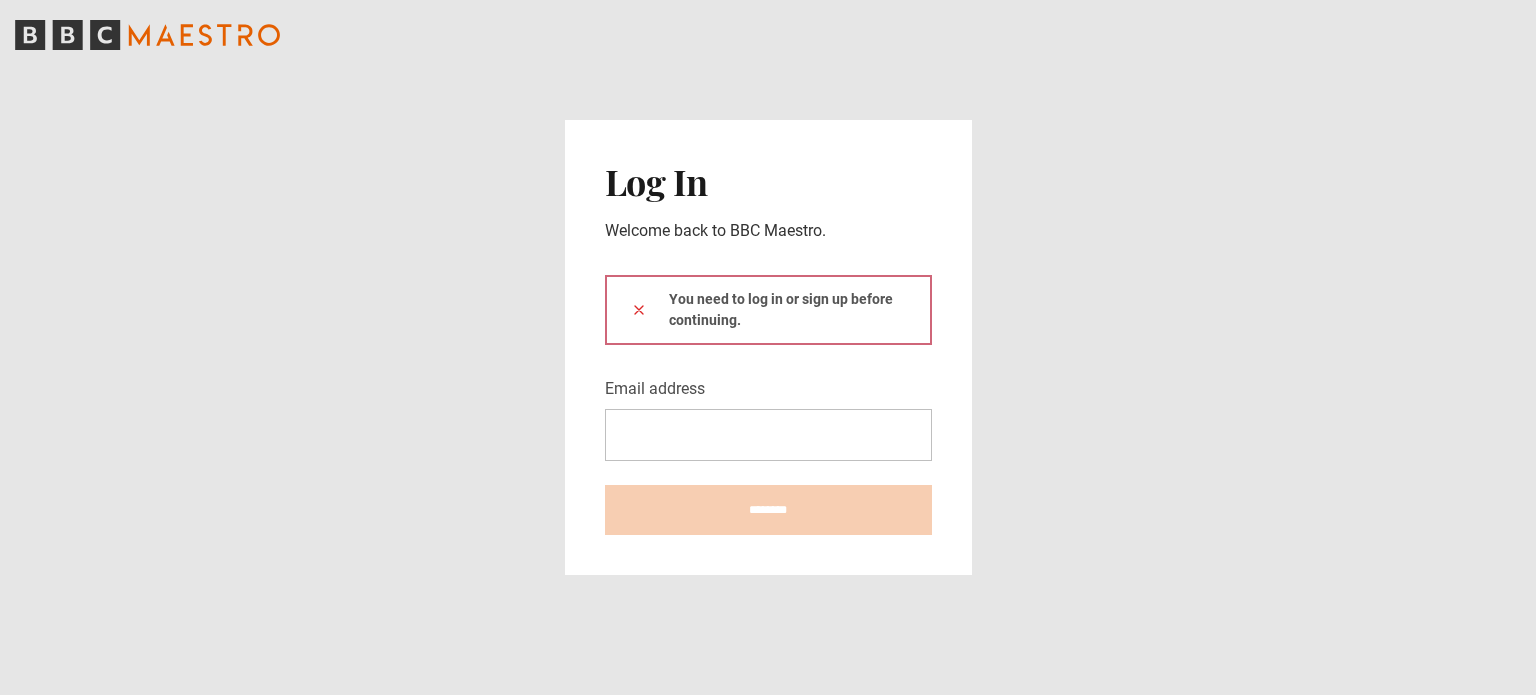 scroll, scrollTop: 0, scrollLeft: 0, axis: both 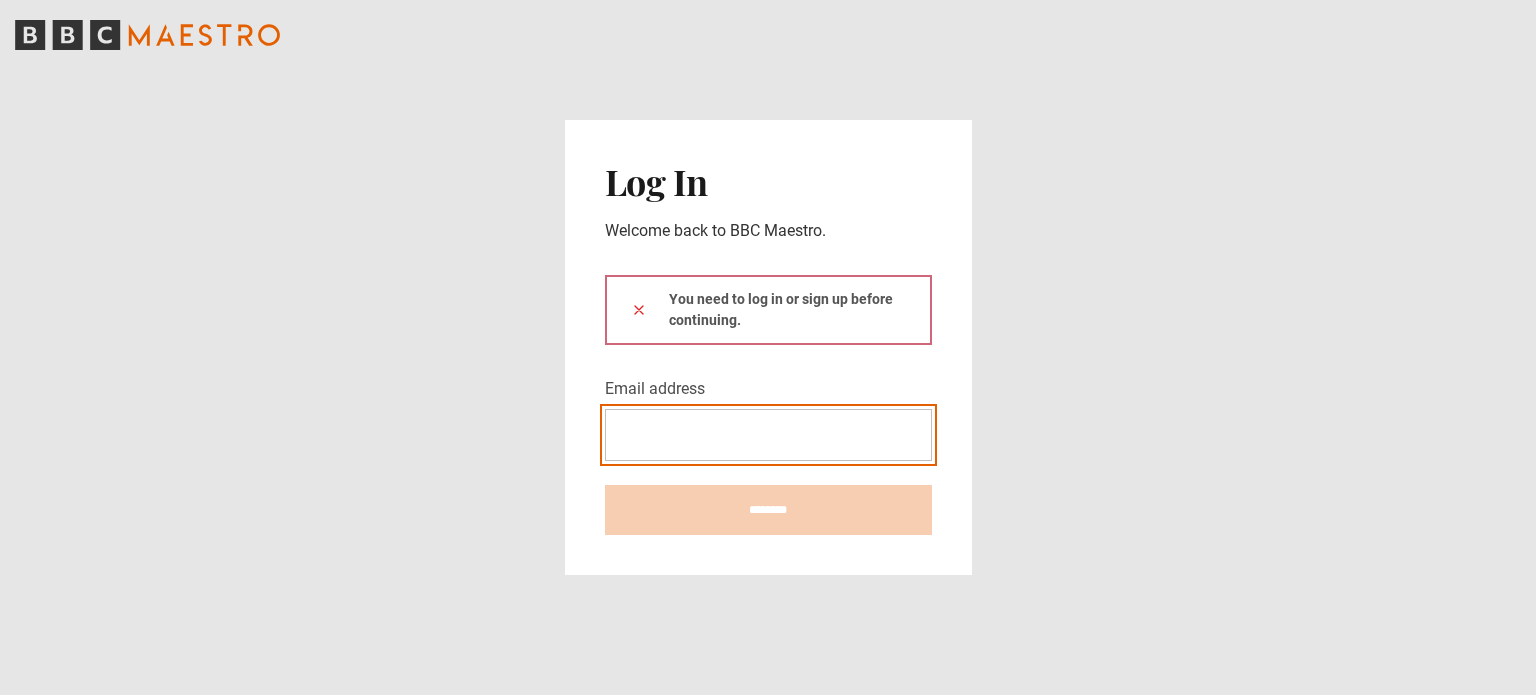 click on "Email address" at bounding box center (768, 435) 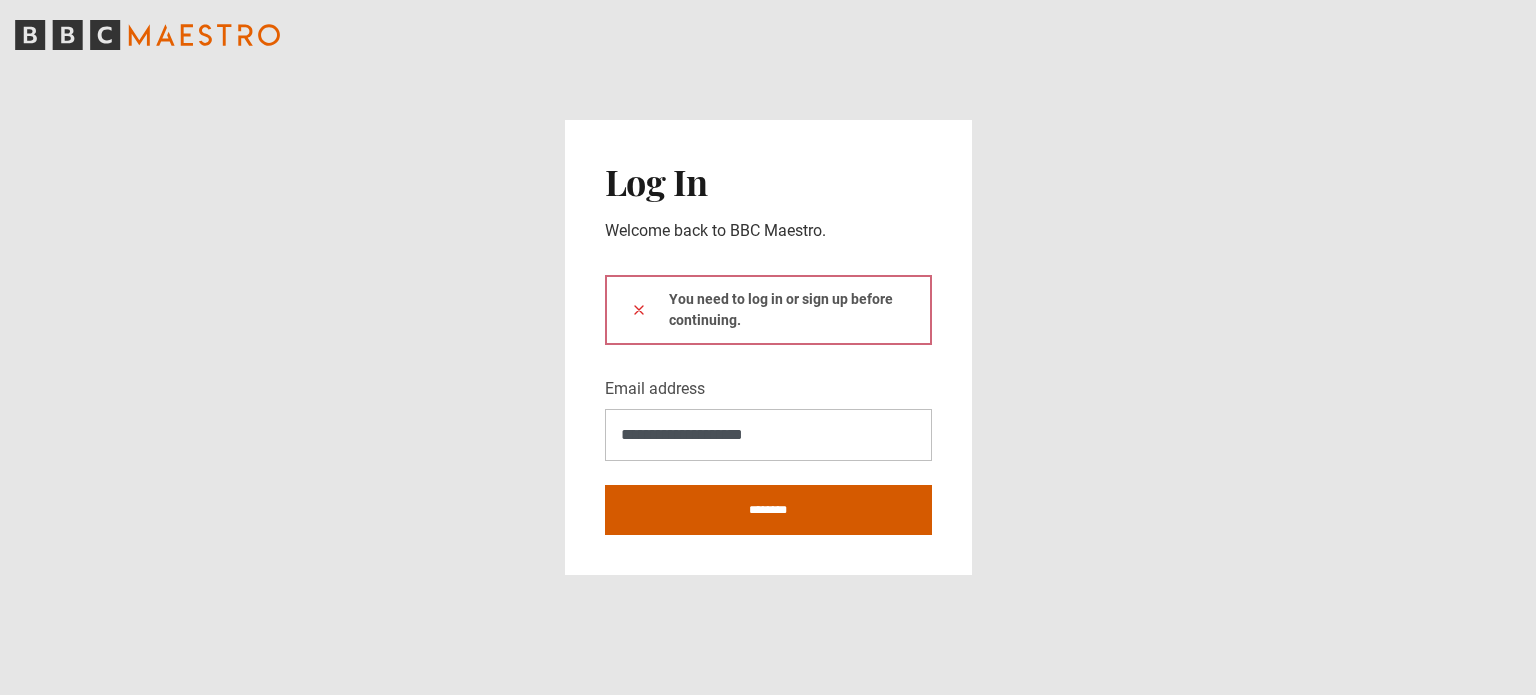 click on "********" at bounding box center (768, 510) 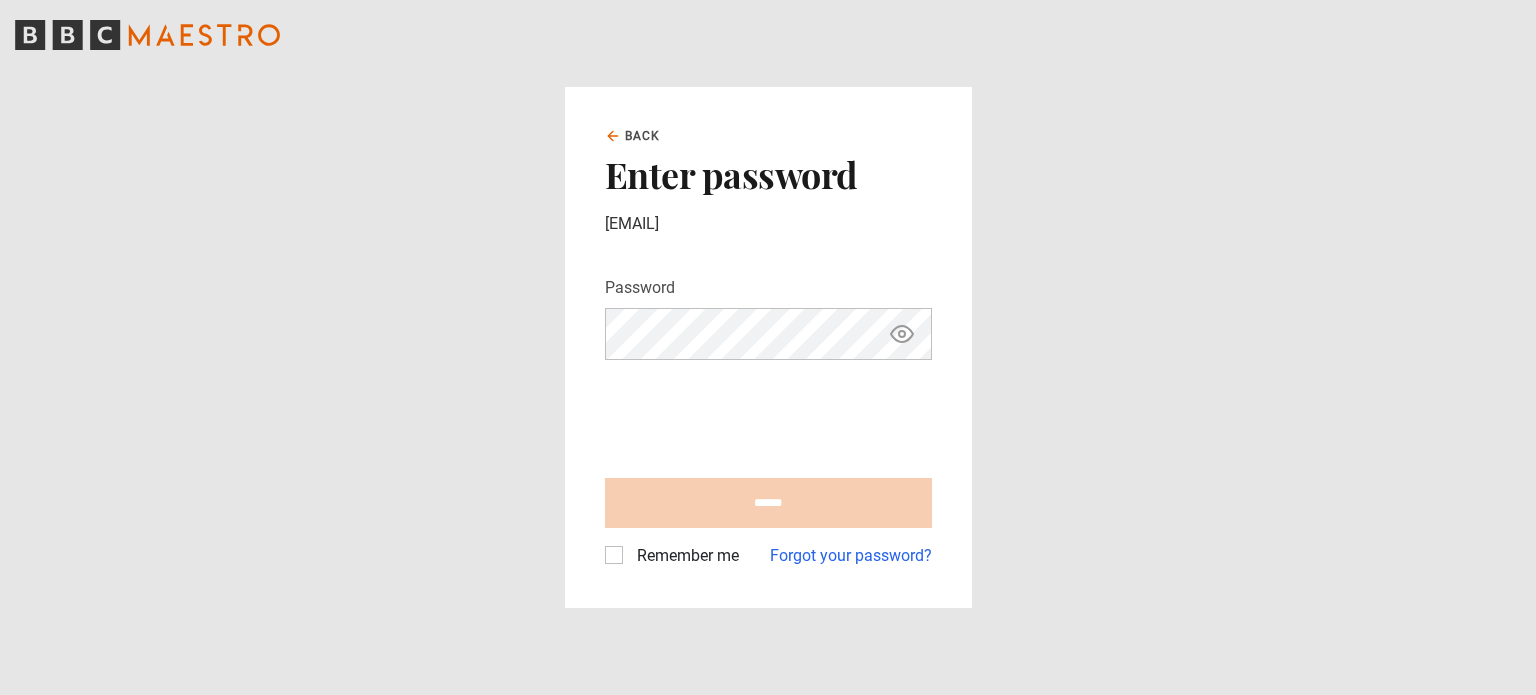 scroll, scrollTop: 0, scrollLeft: 0, axis: both 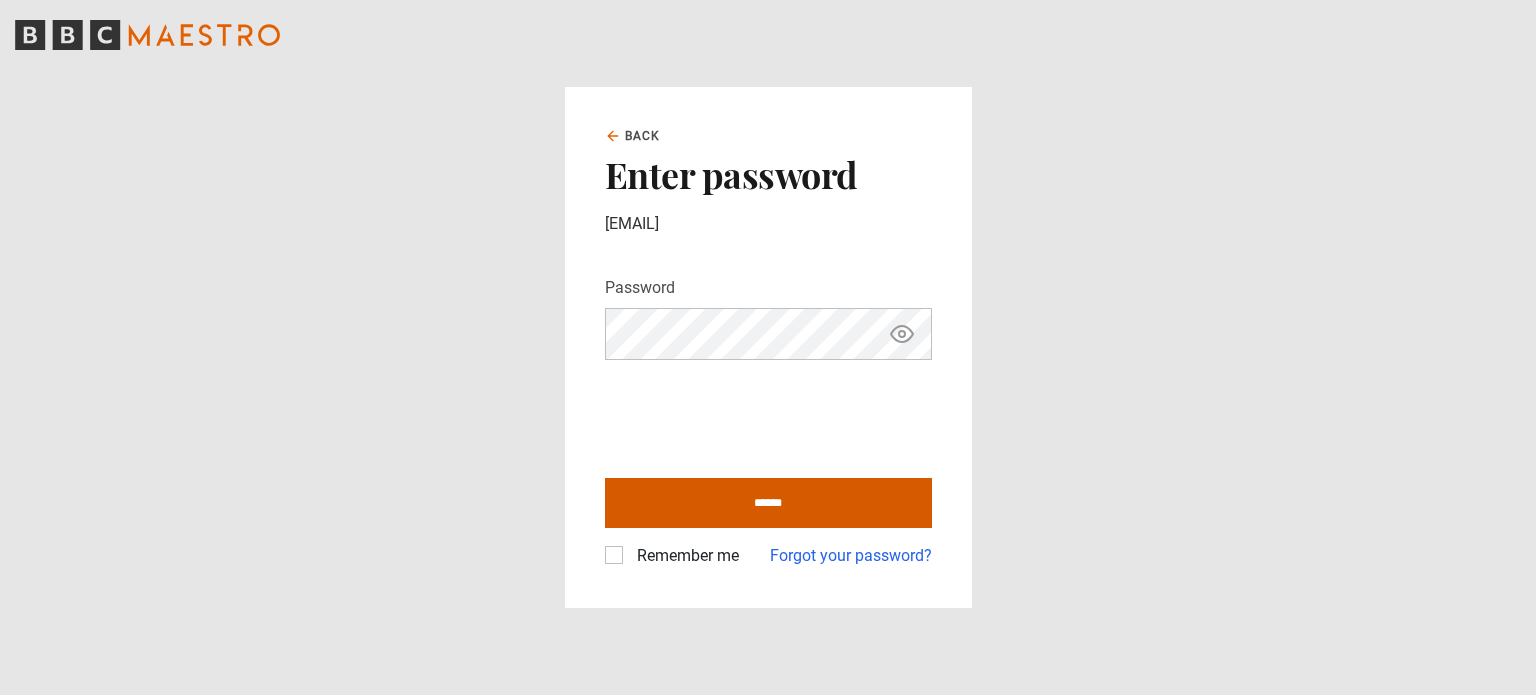 type on "**********" 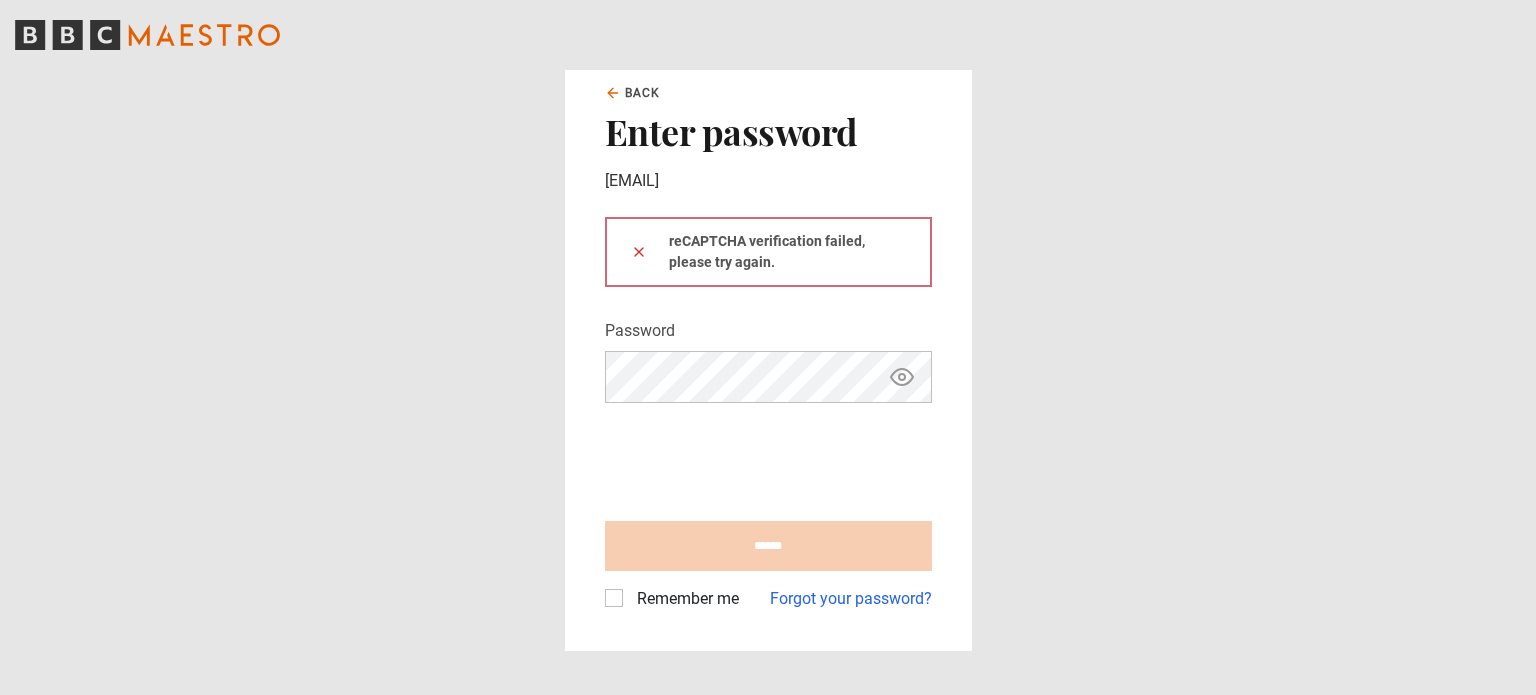 scroll, scrollTop: 0, scrollLeft: 0, axis: both 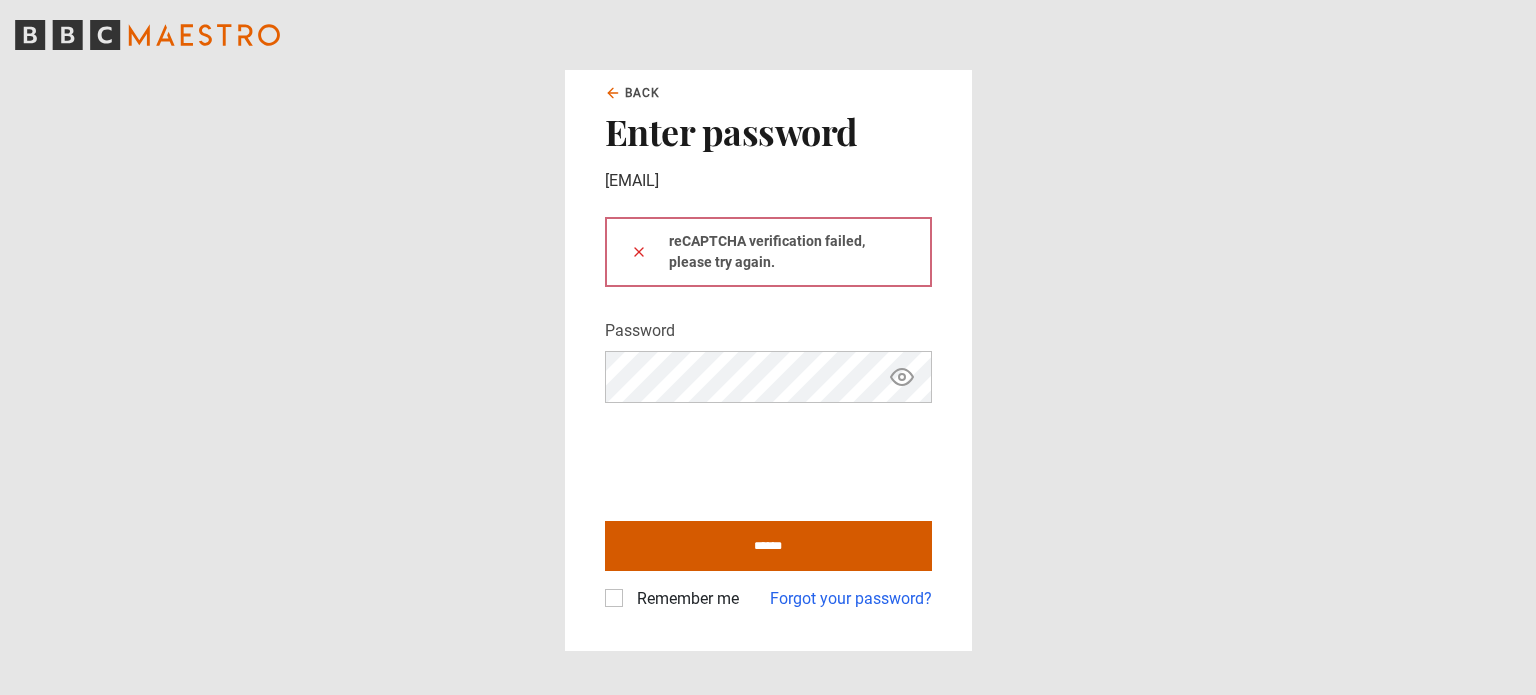 click on "******" at bounding box center (768, 546) 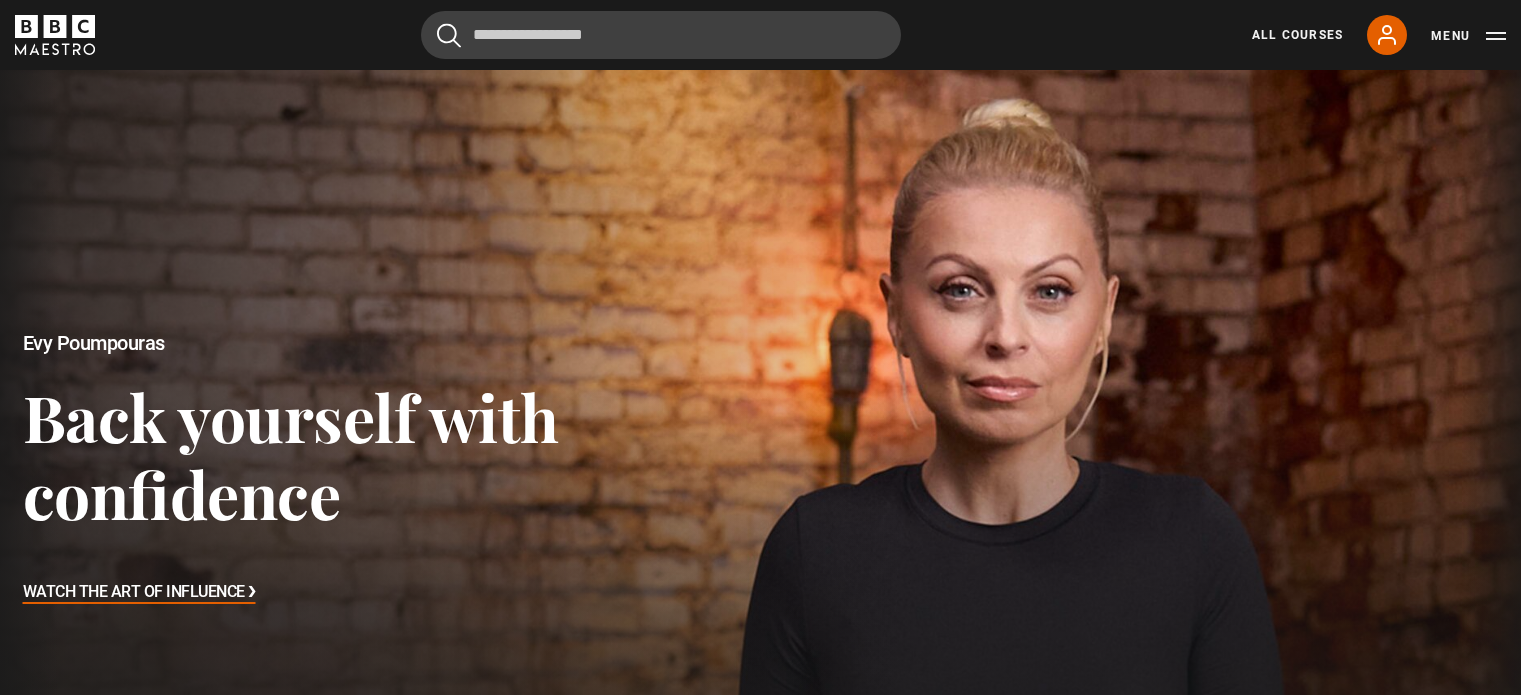 scroll, scrollTop: 0, scrollLeft: 0, axis: both 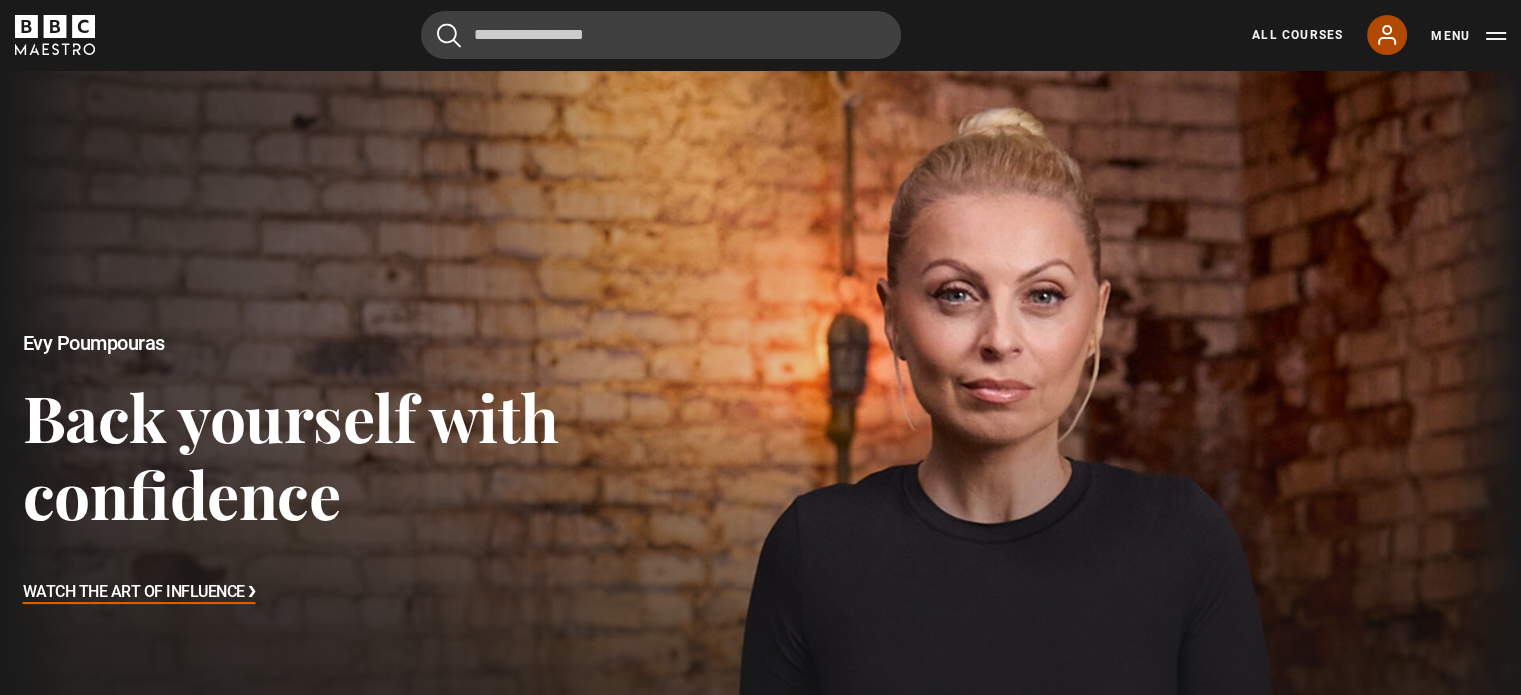 click 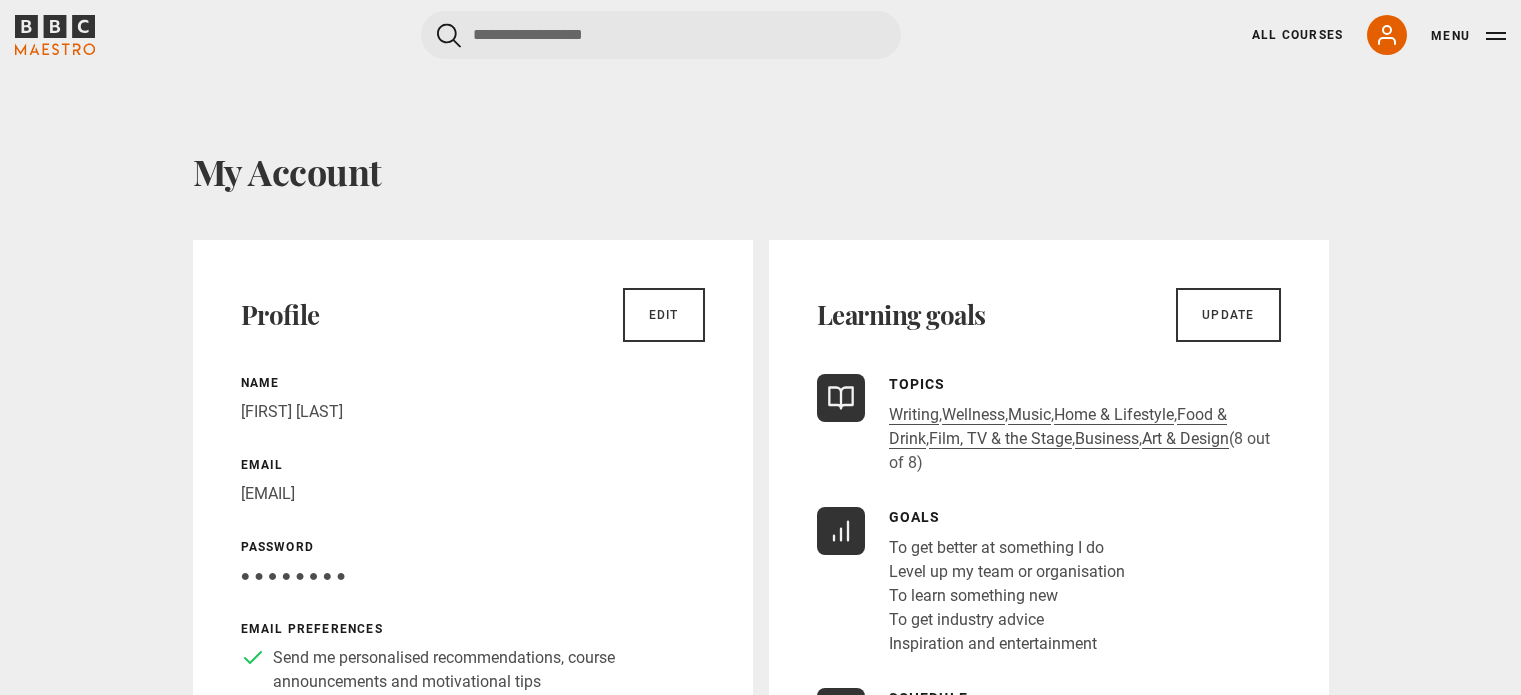 scroll, scrollTop: 0, scrollLeft: 0, axis: both 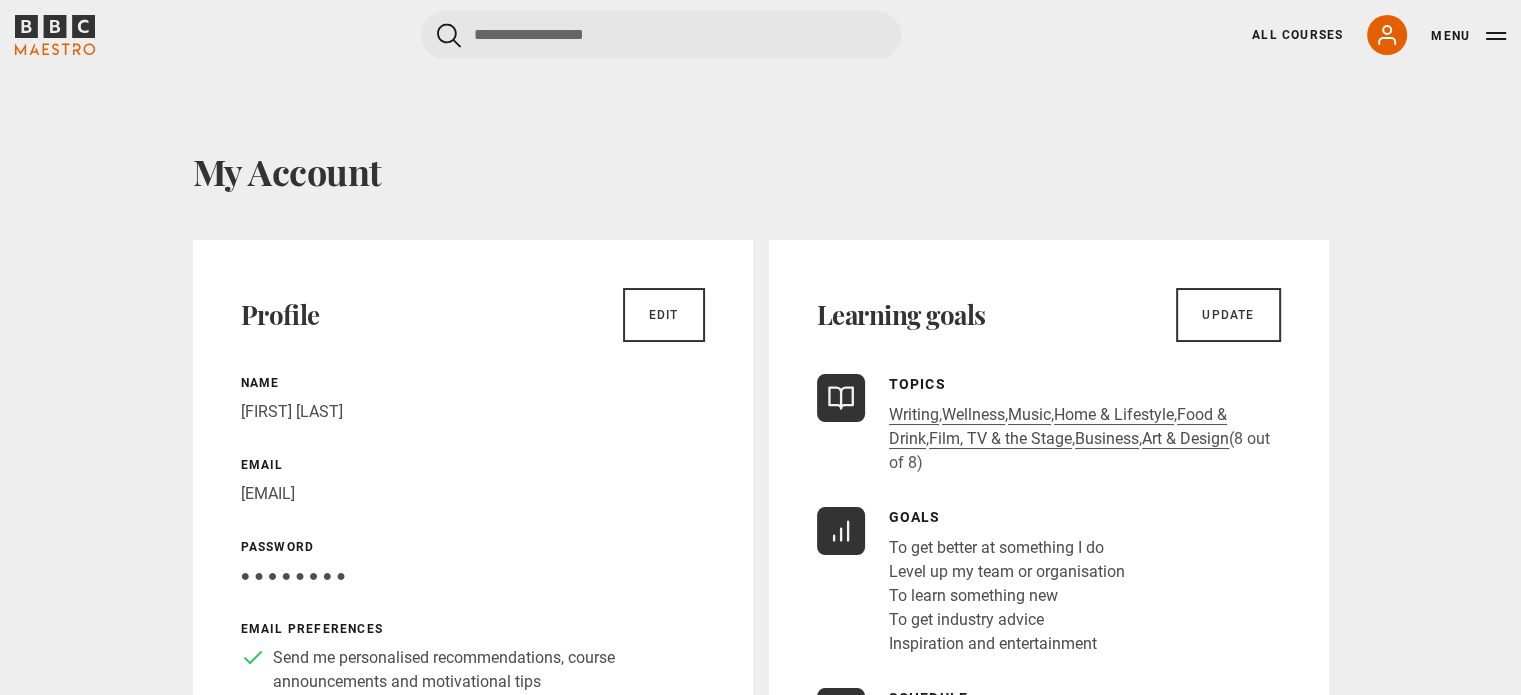click on "Menu" at bounding box center (1468, 35) 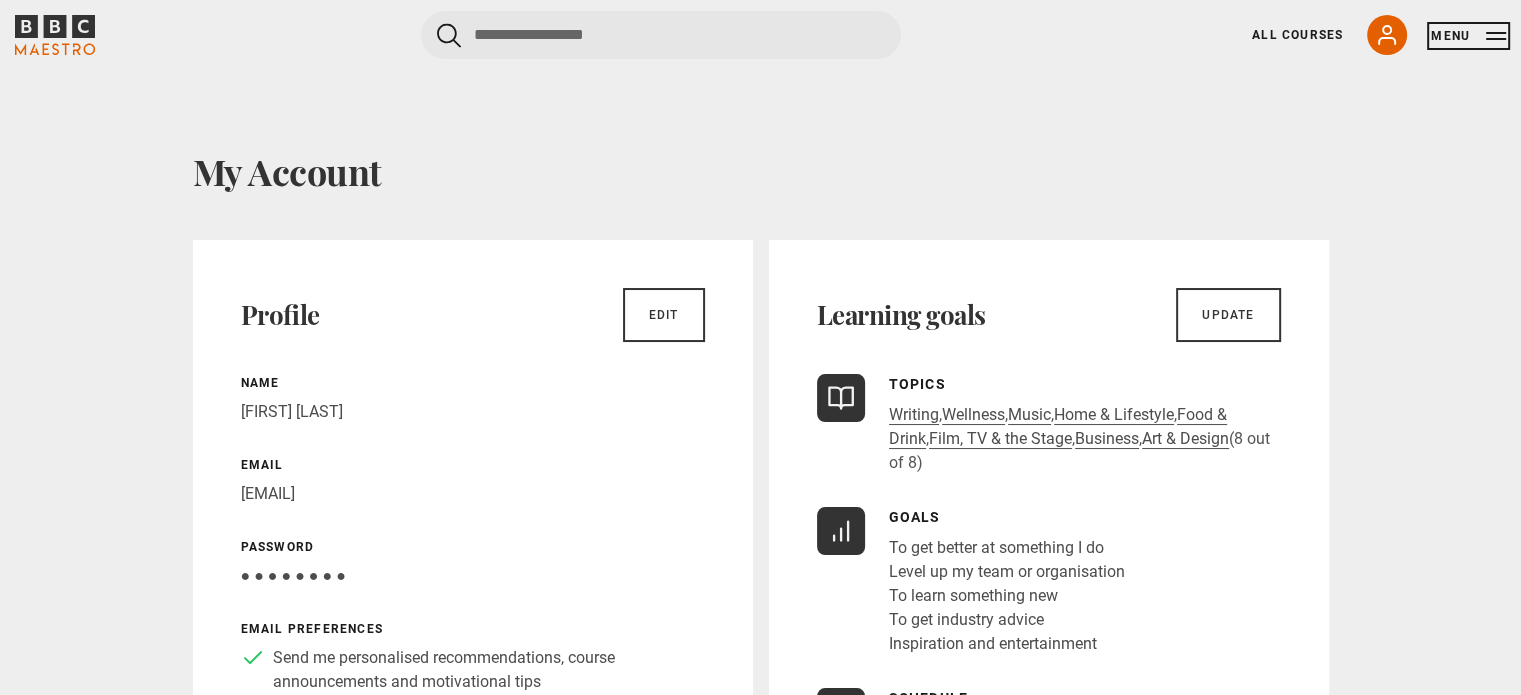 click on "Menu" at bounding box center (1468, 36) 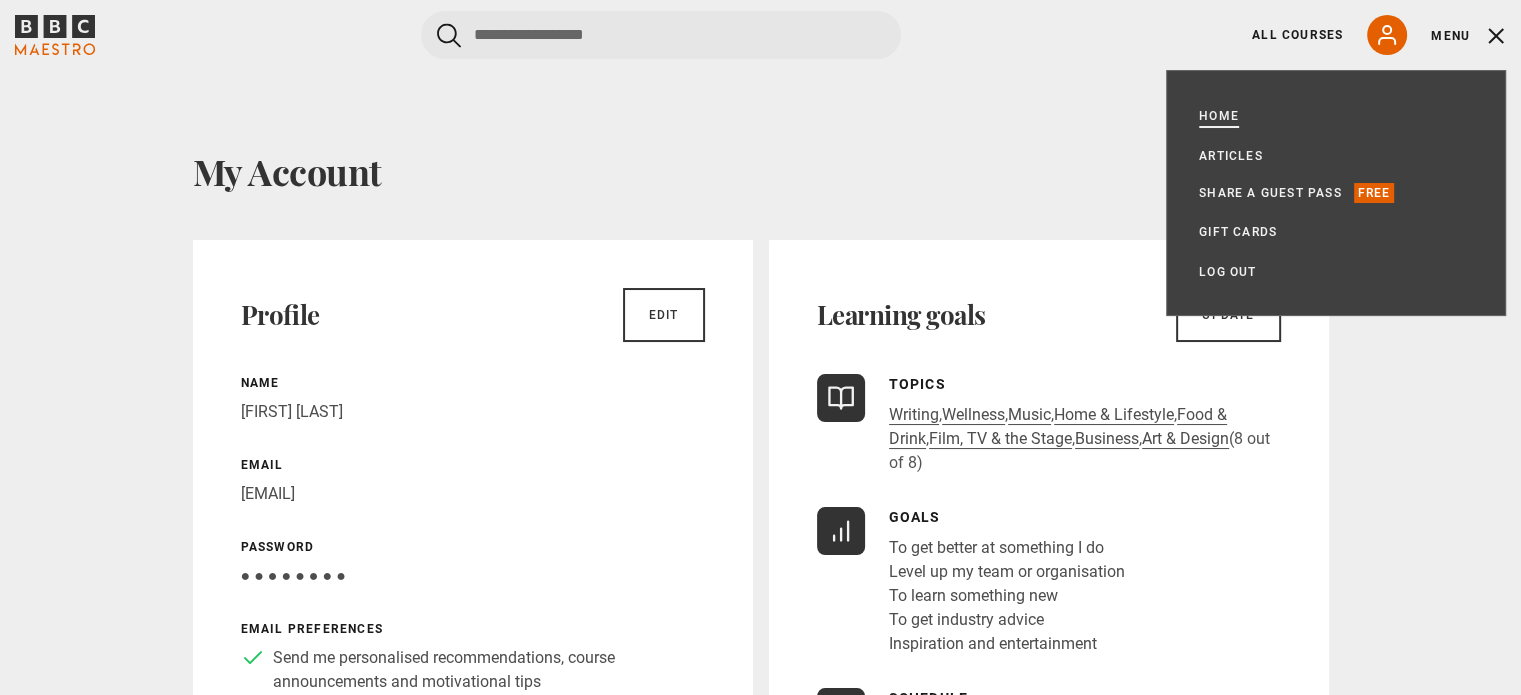 click on "Home" at bounding box center [1219, 116] 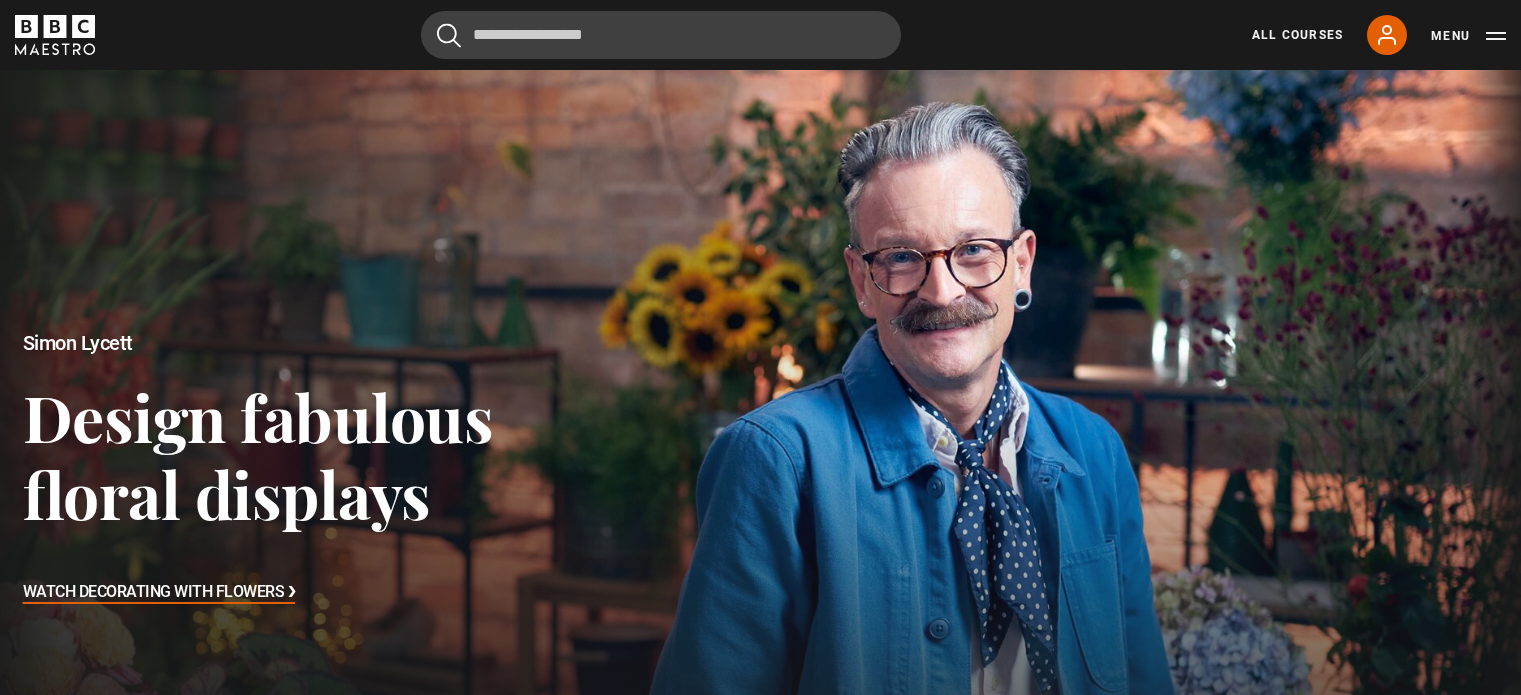 scroll, scrollTop: 0, scrollLeft: 0, axis: both 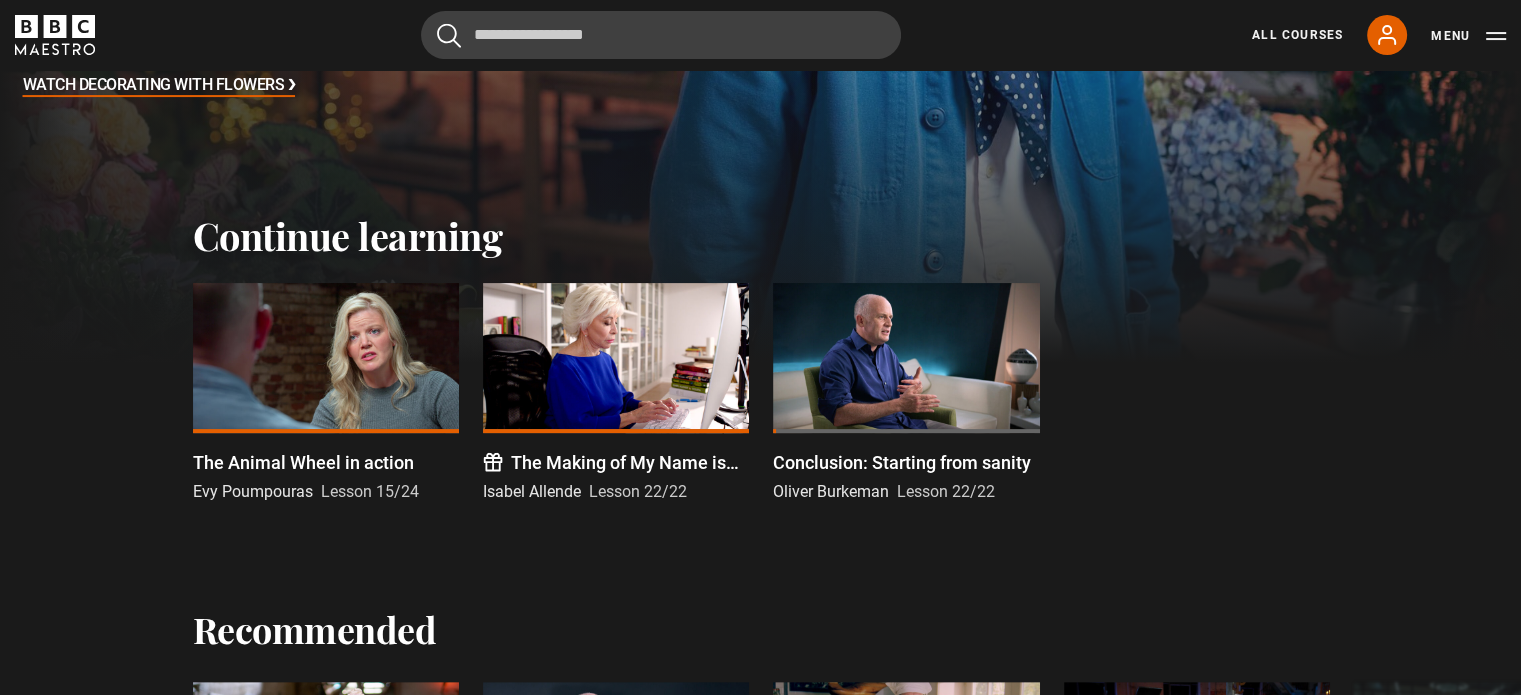 click at bounding box center [326, 358] 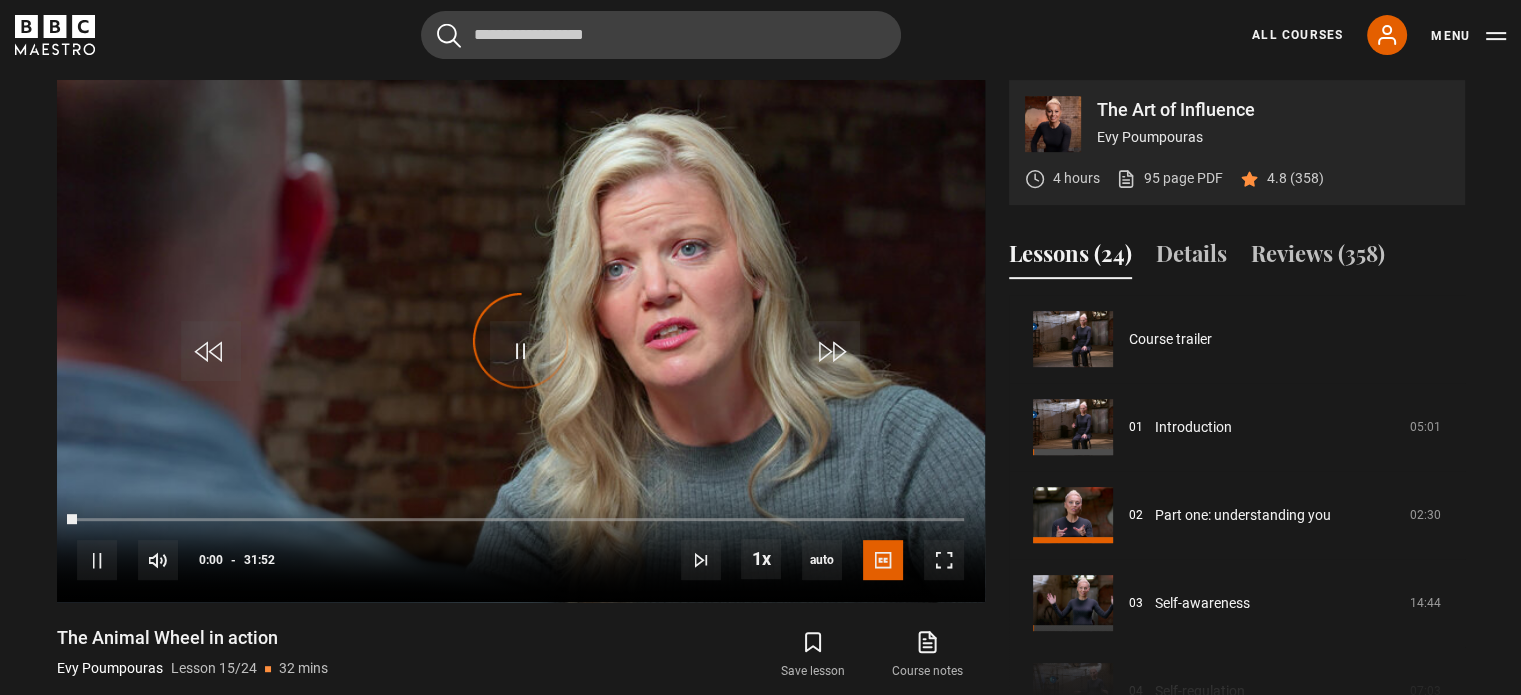 scroll, scrollTop: 828, scrollLeft: 0, axis: vertical 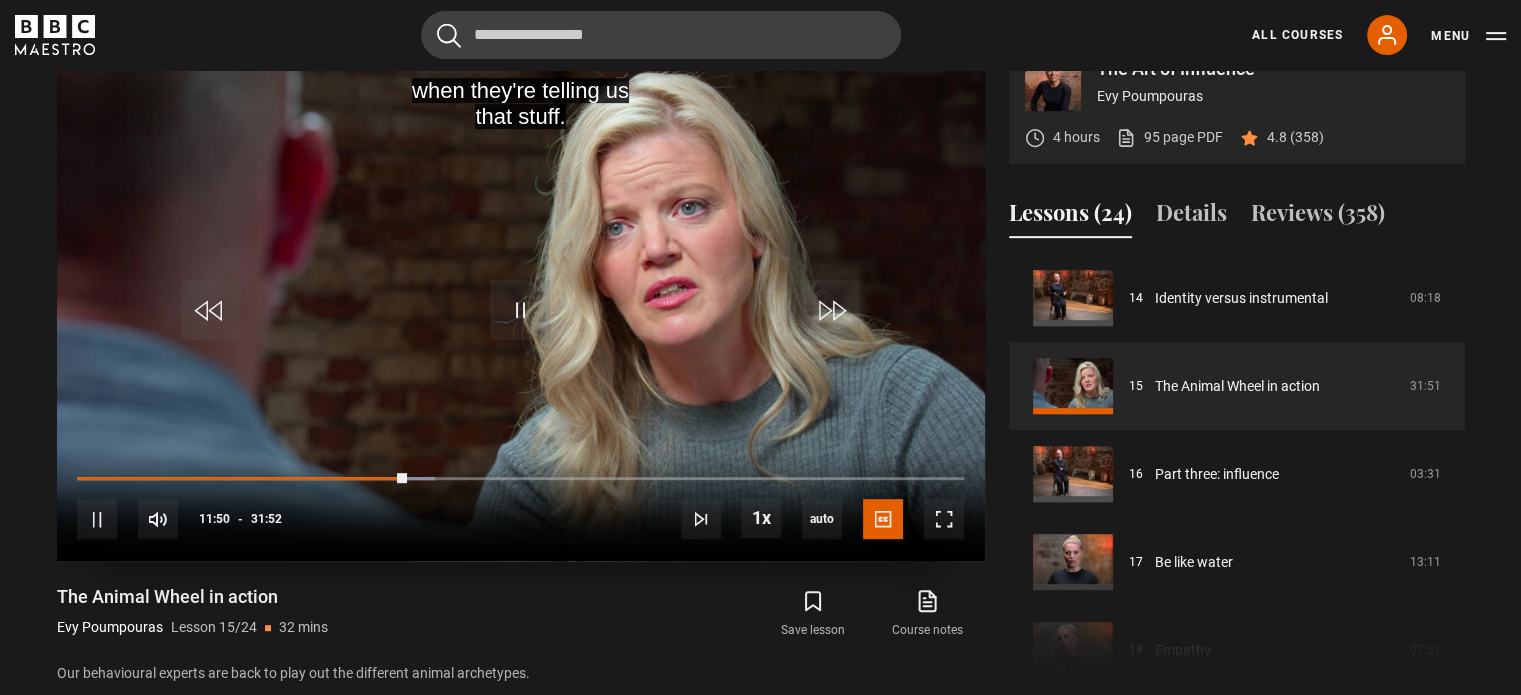 click at bounding box center [521, 300] 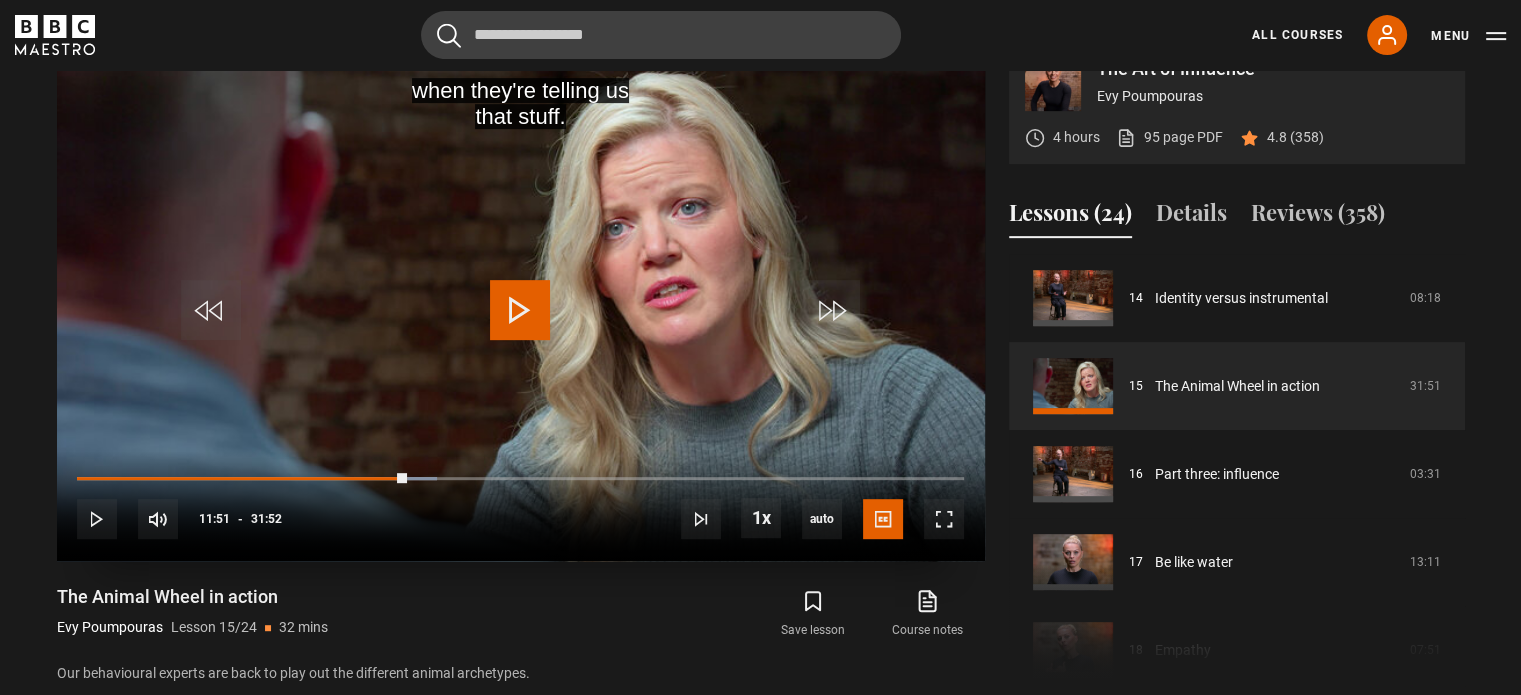 click at bounding box center [521, 300] 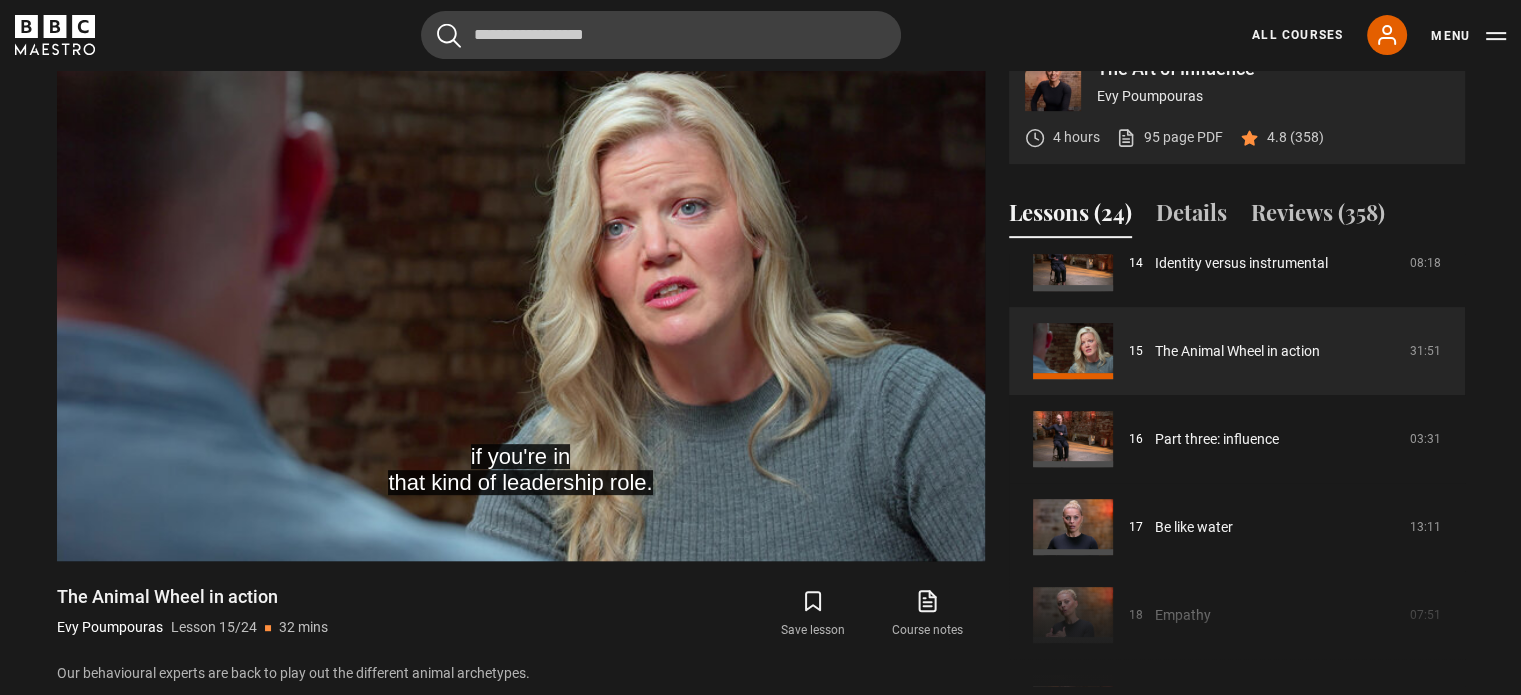 scroll, scrollTop: 1293, scrollLeft: 0, axis: vertical 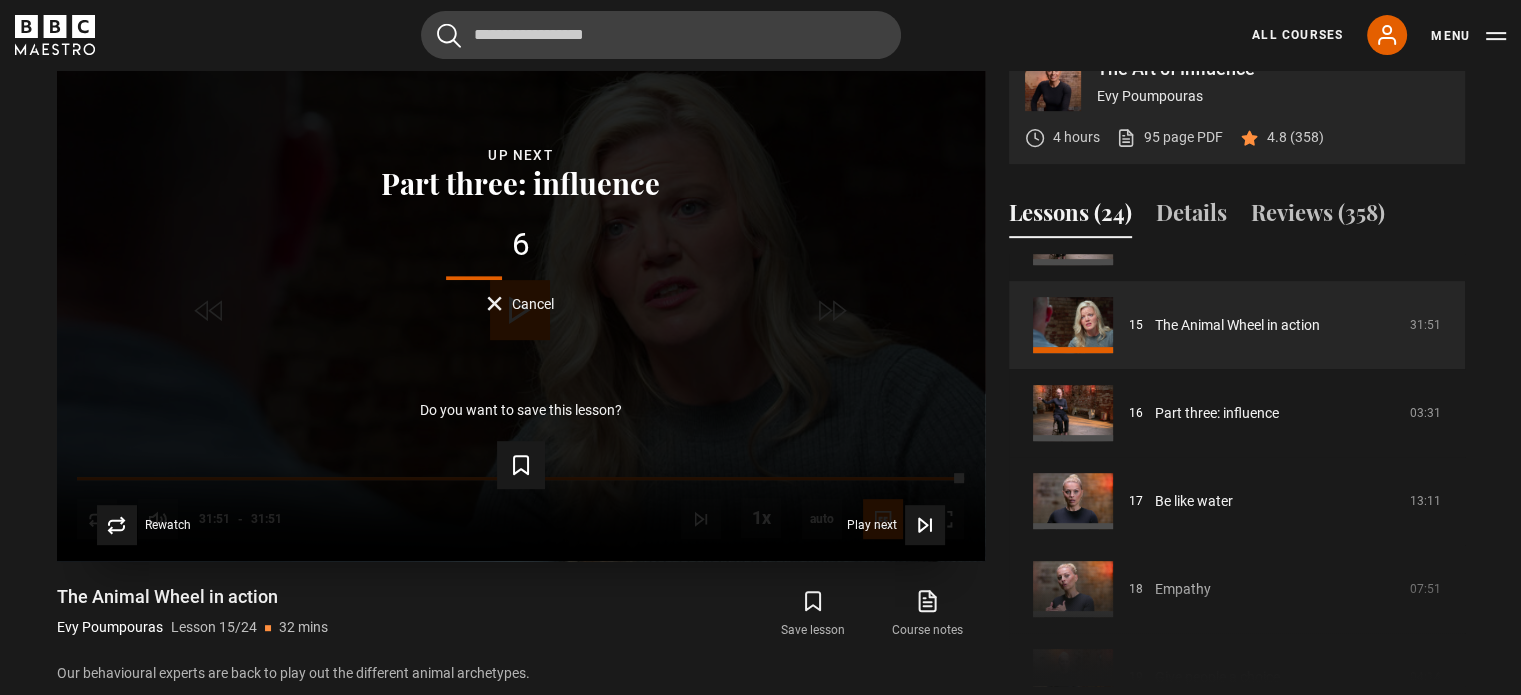 click on "Cancel" at bounding box center [533, 304] 